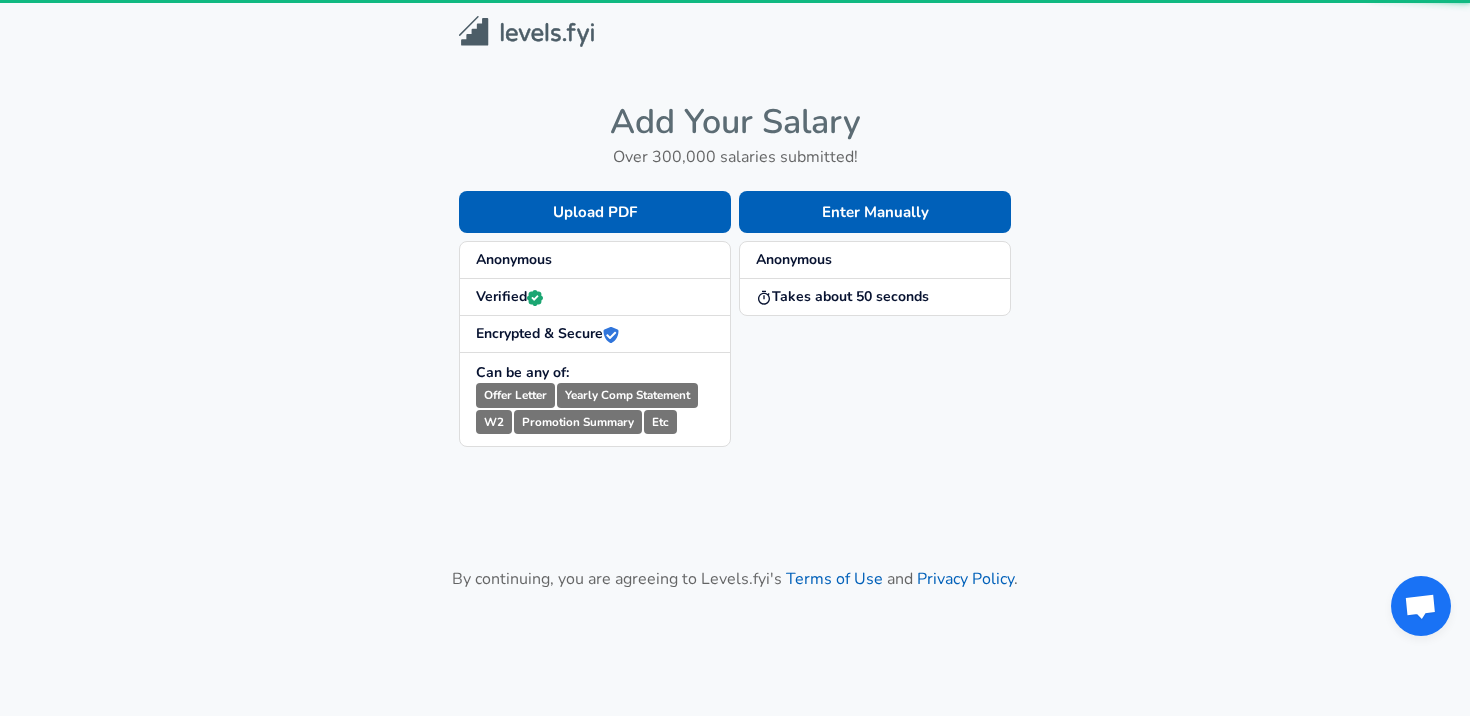 scroll, scrollTop: 0, scrollLeft: 0, axis: both 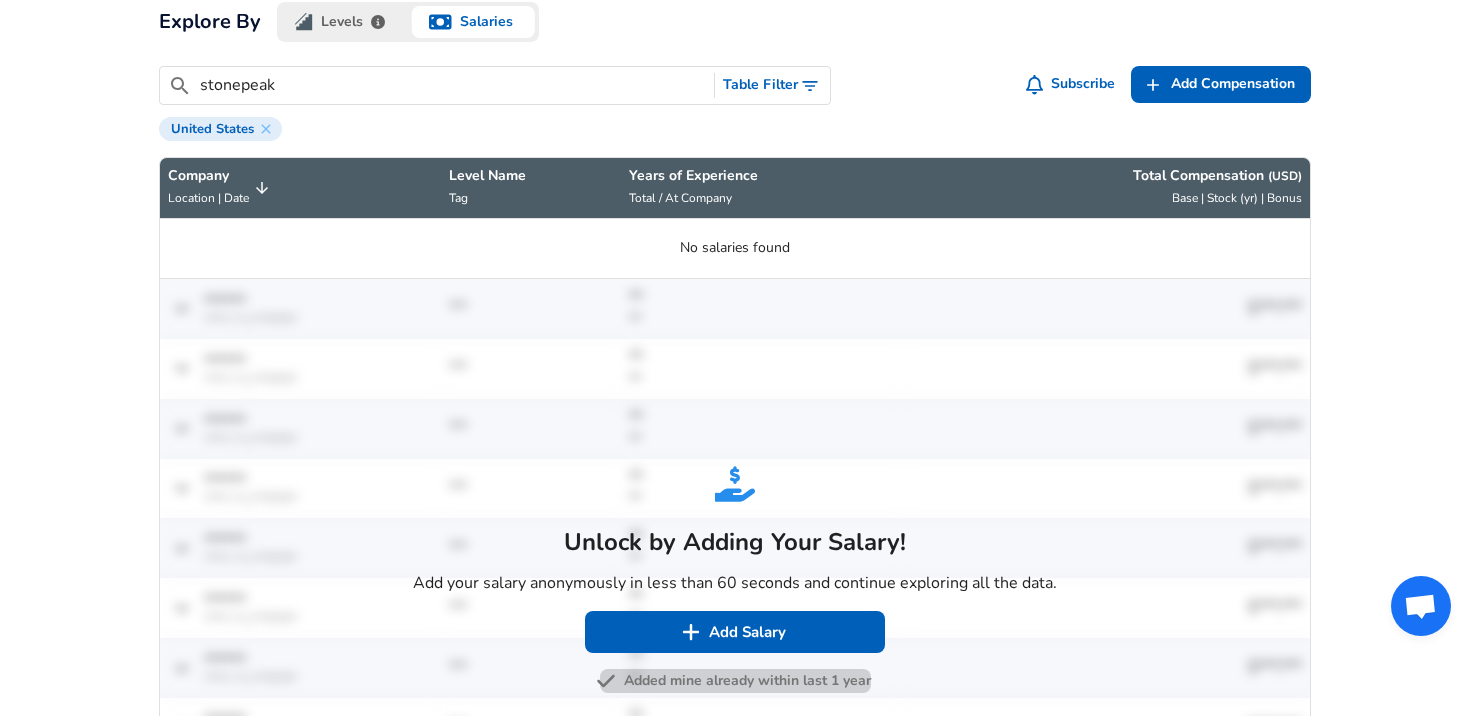 click on "Added mine already within last 1 year" at bounding box center (735, 681) 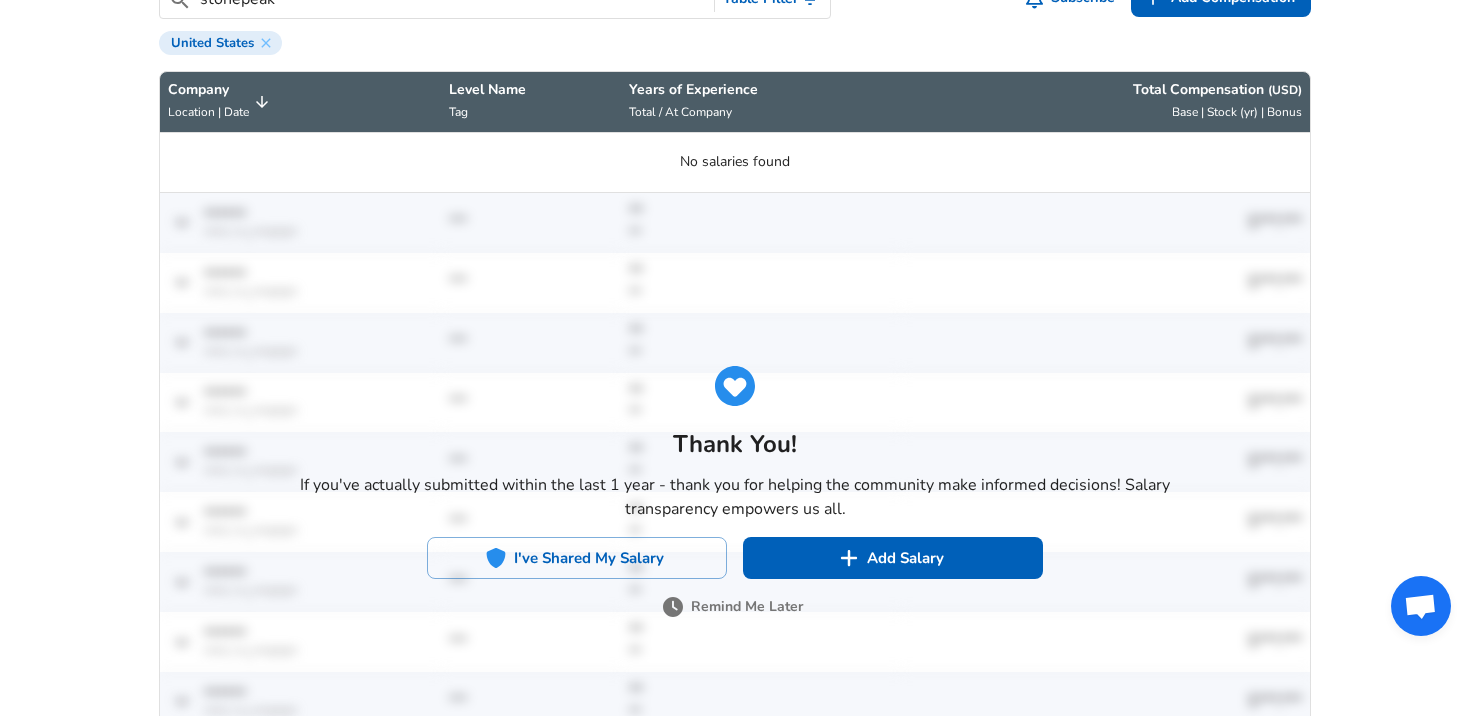 scroll, scrollTop: 768, scrollLeft: 0, axis: vertical 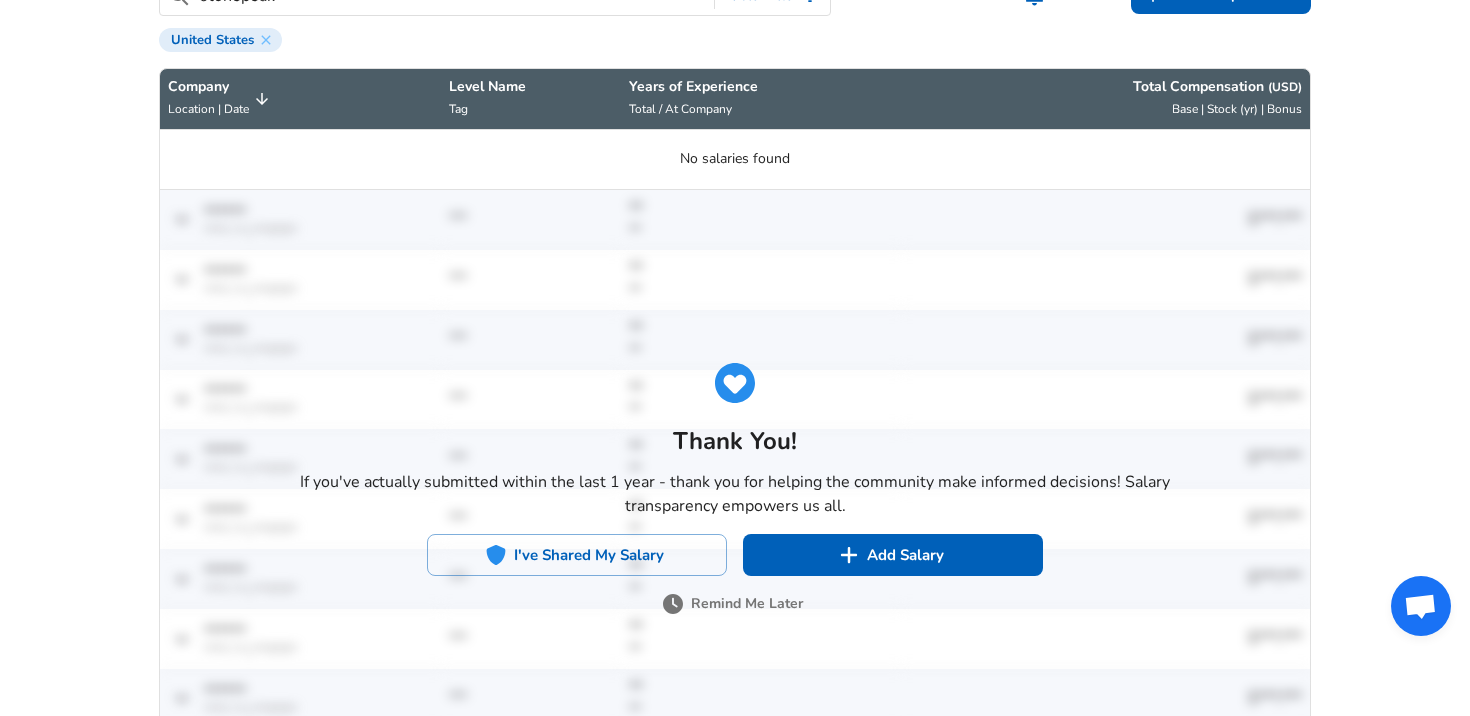 click on "Remind Me Later" at bounding box center [735, 604] 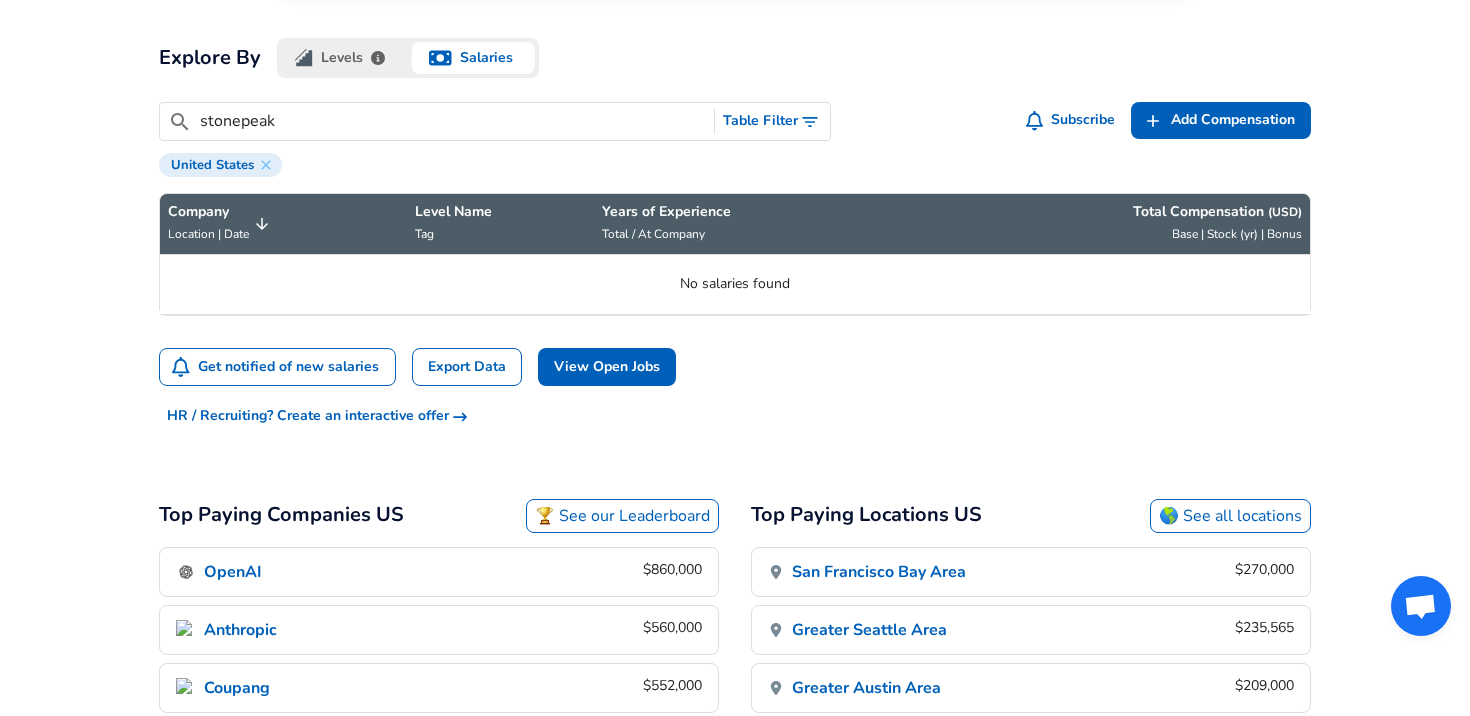 scroll, scrollTop: 603, scrollLeft: 0, axis: vertical 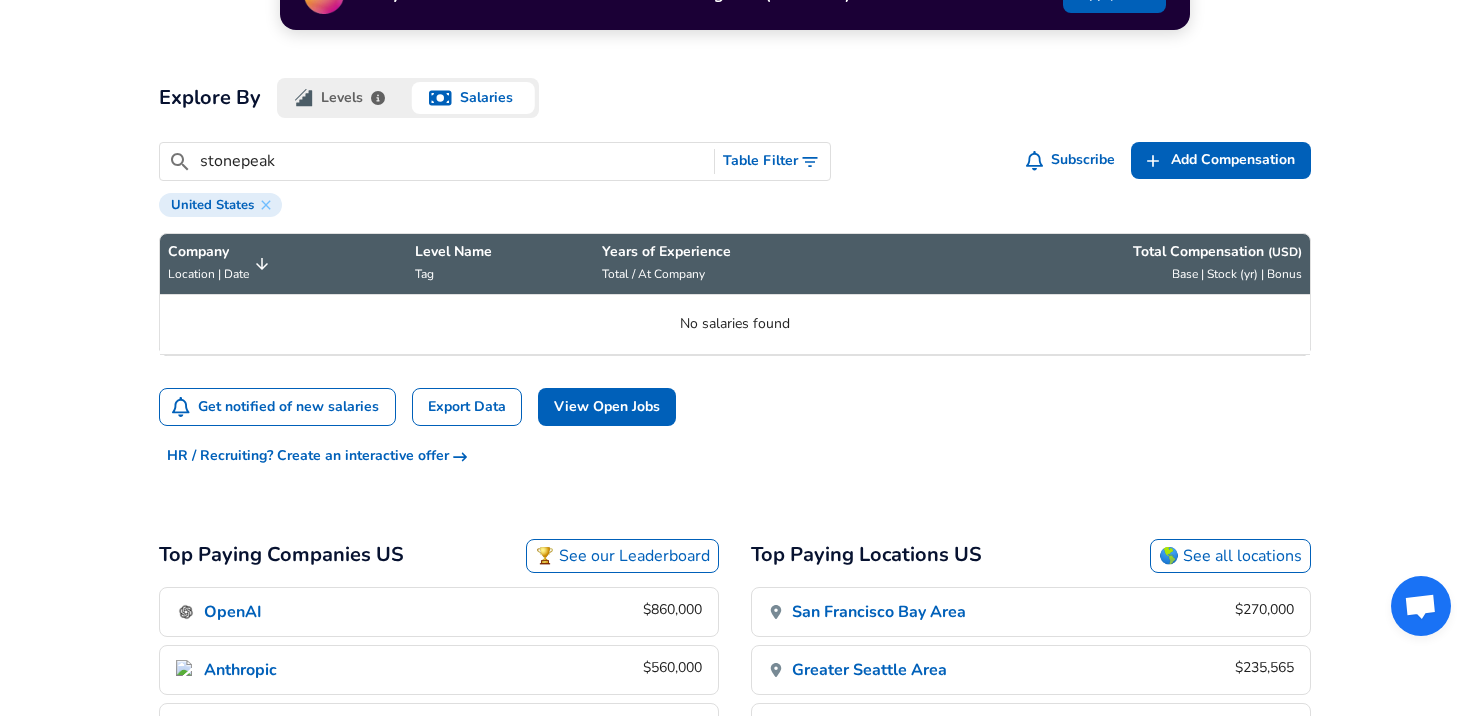 click on "​ stonepeak Table Filter" at bounding box center (495, 161) 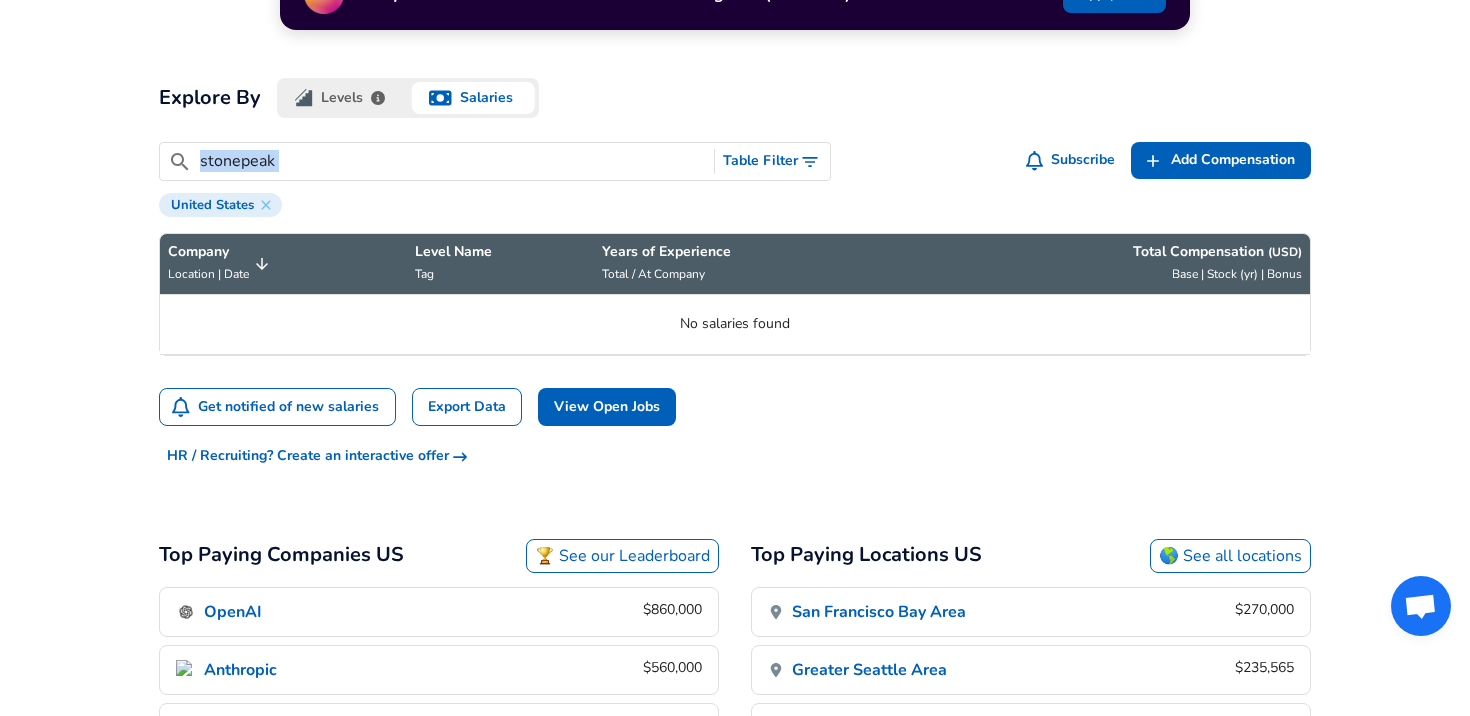 click on "​ stonepeak Table Filter" at bounding box center (495, 161) 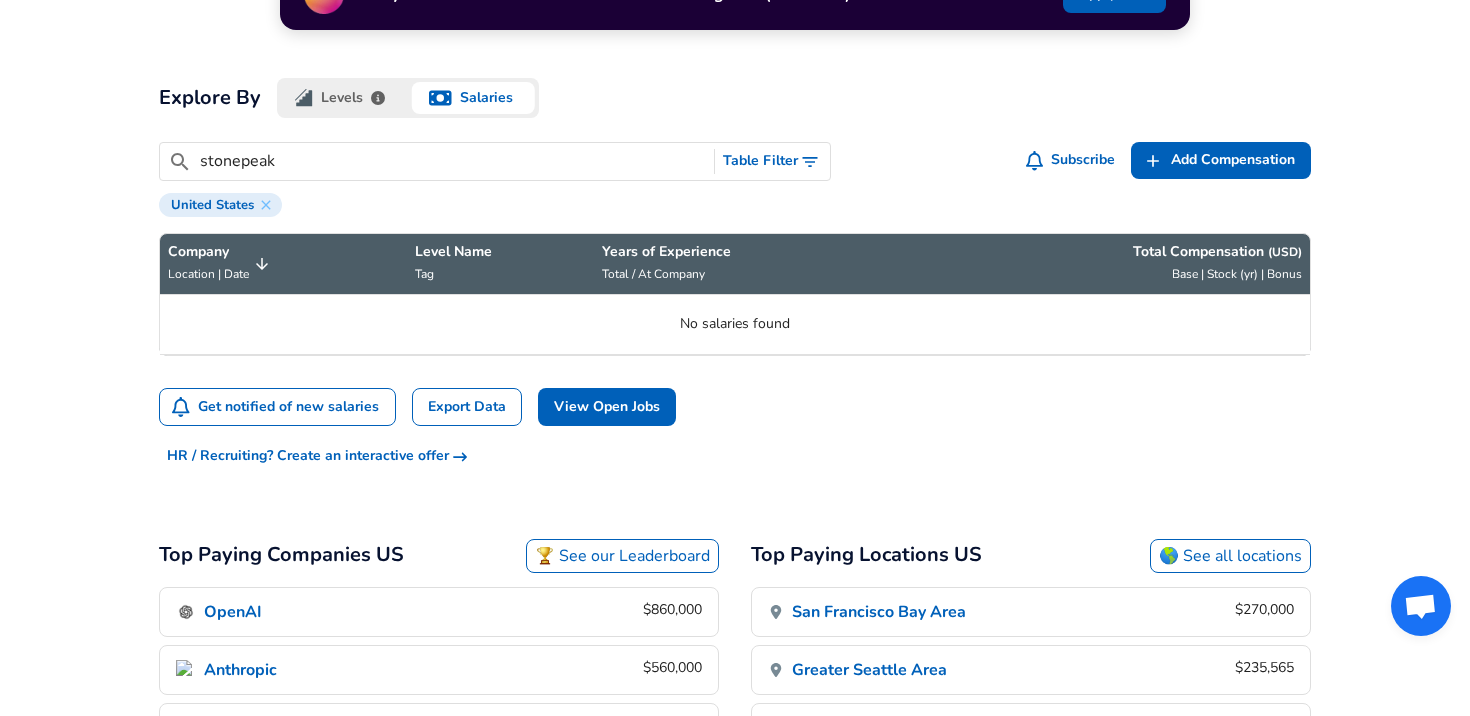 click on "stonepeak" at bounding box center [453, 161] 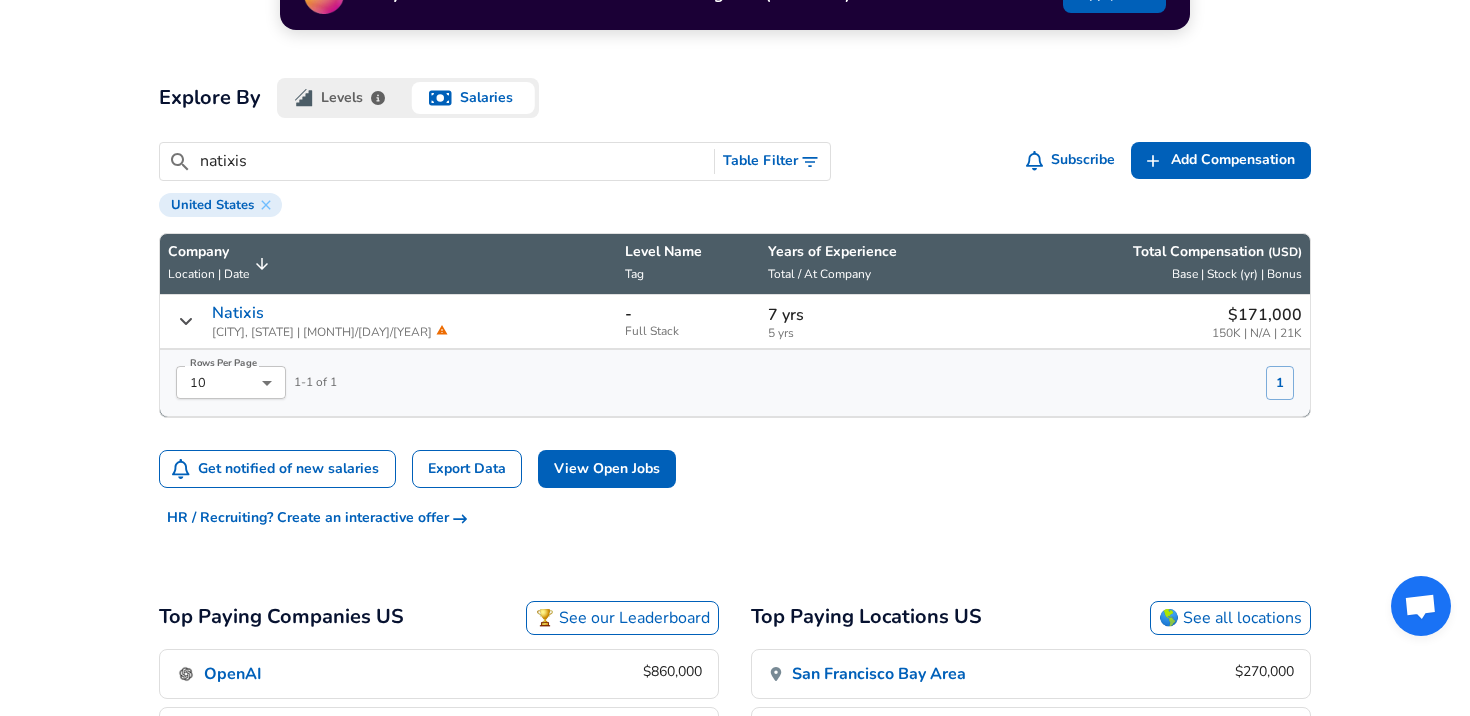 type on "natixis" 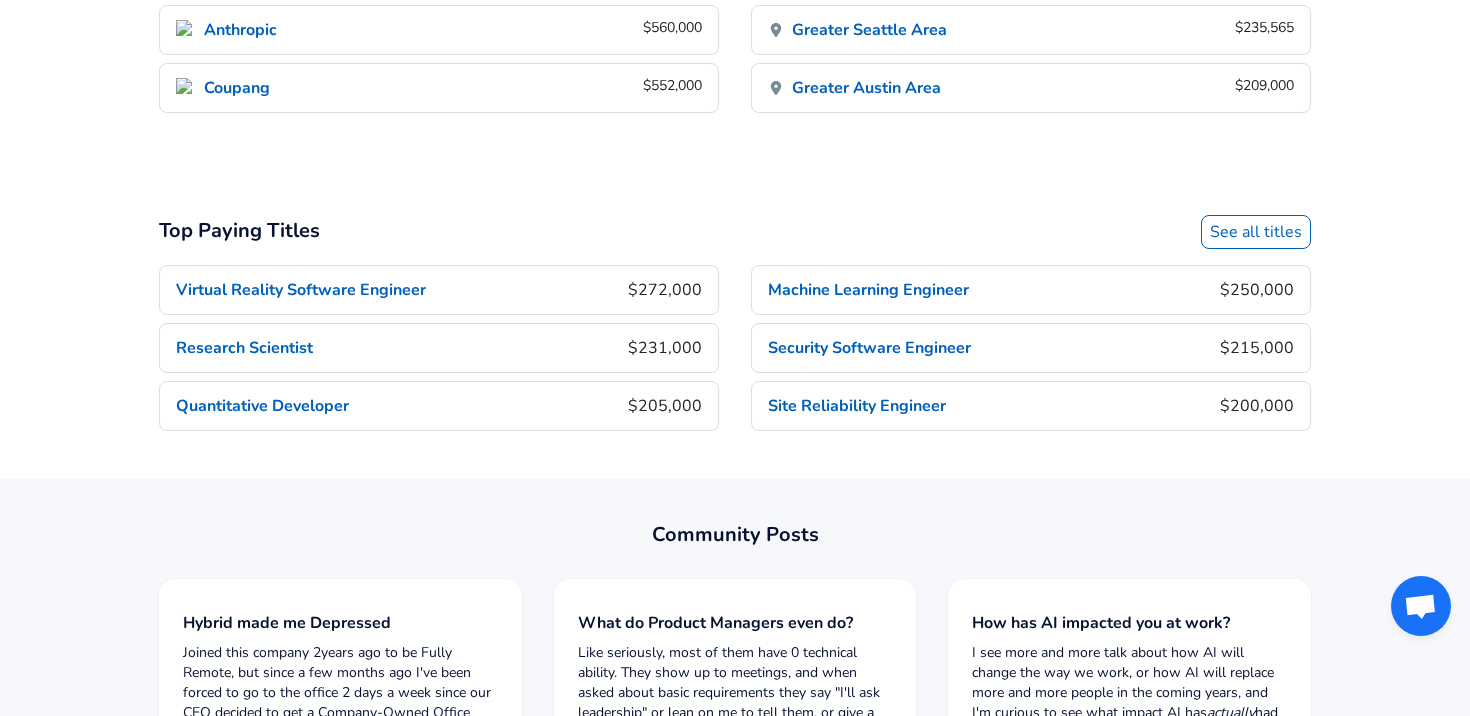 scroll, scrollTop: 1430, scrollLeft: 0, axis: vertical 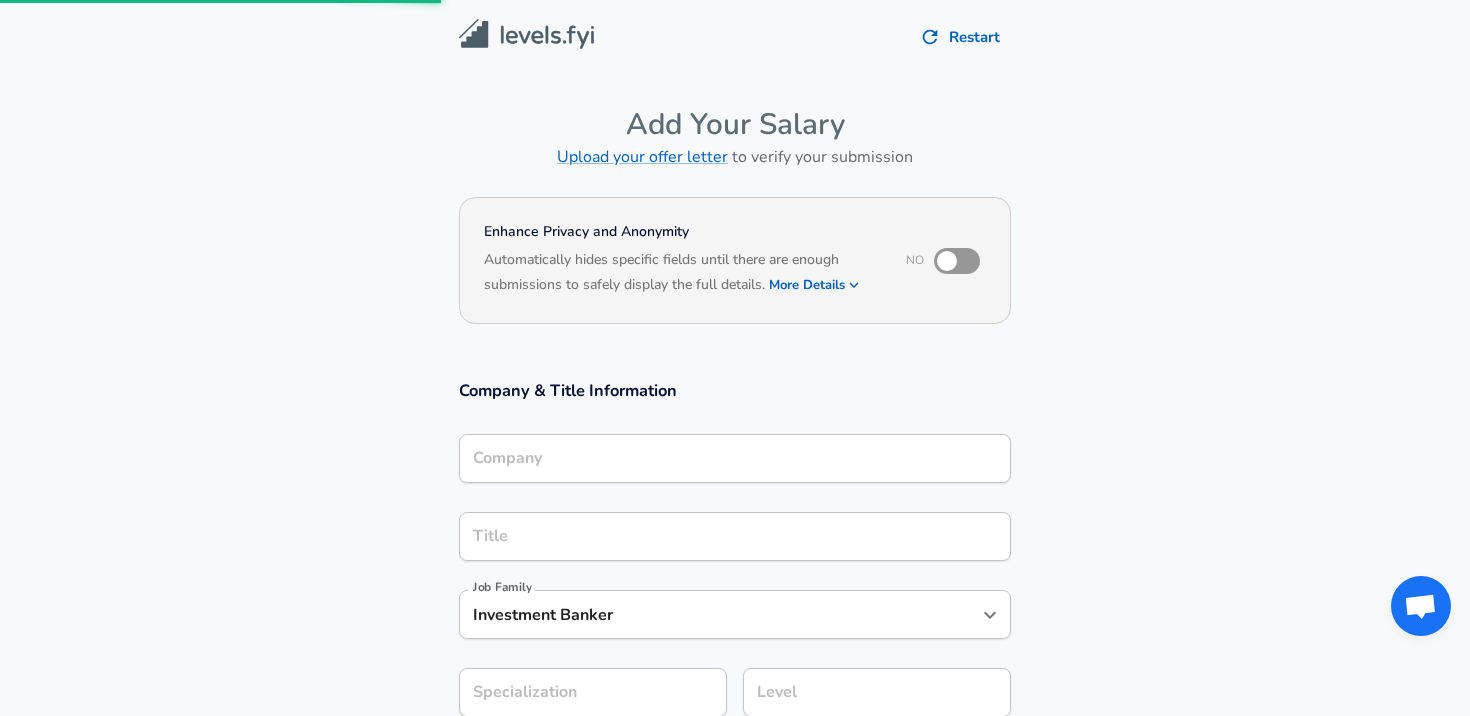 type on "Natixis" 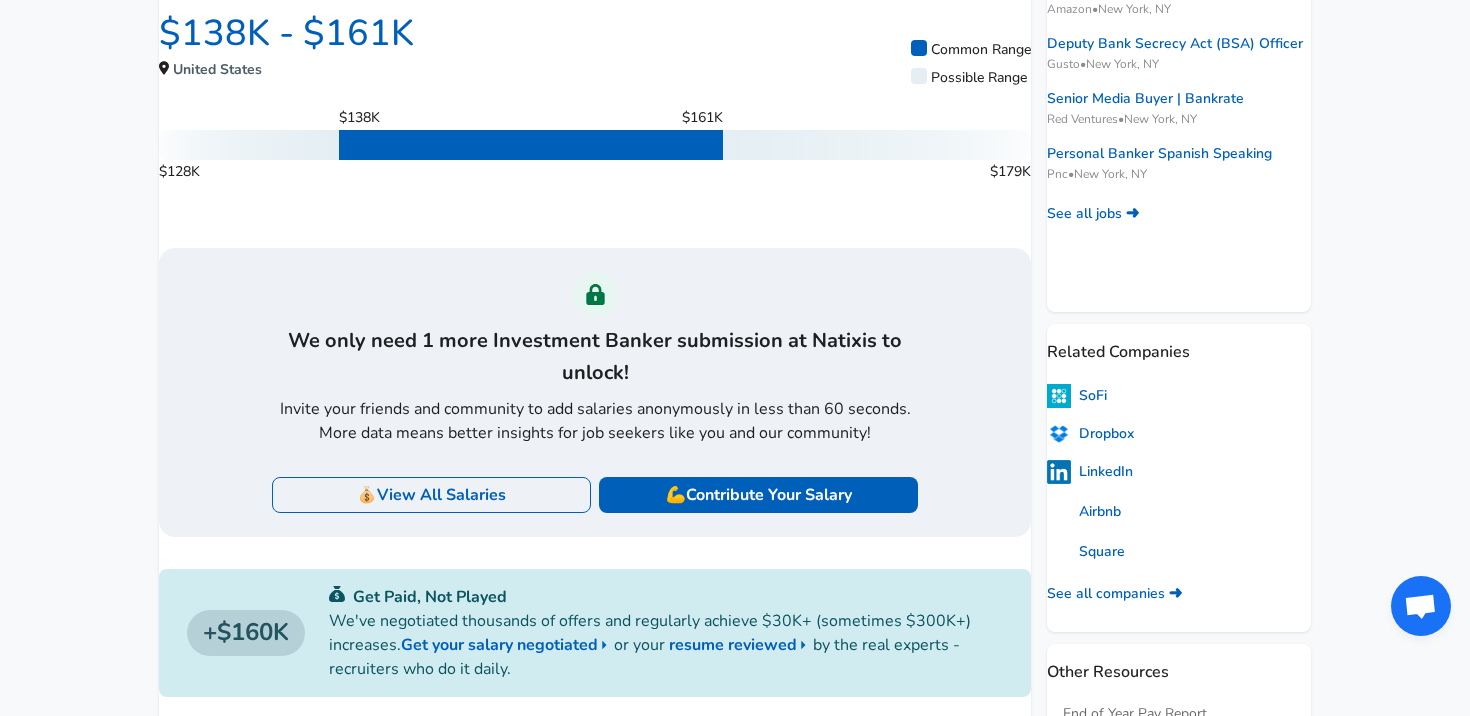 scroll, scrollTop: 435, scrollLeft: 0, axis: vertical 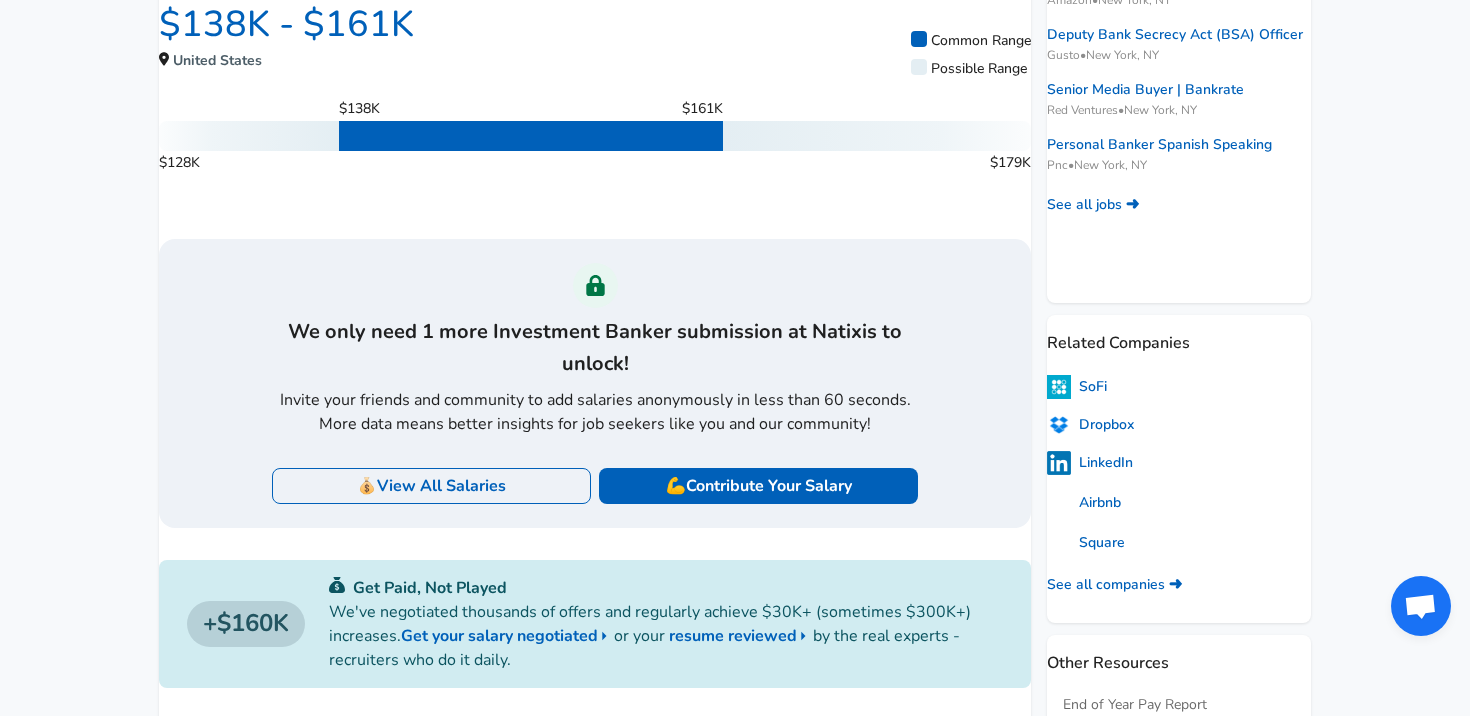 click on "💰  View All   Salaries" at bounding box center [431, 486] 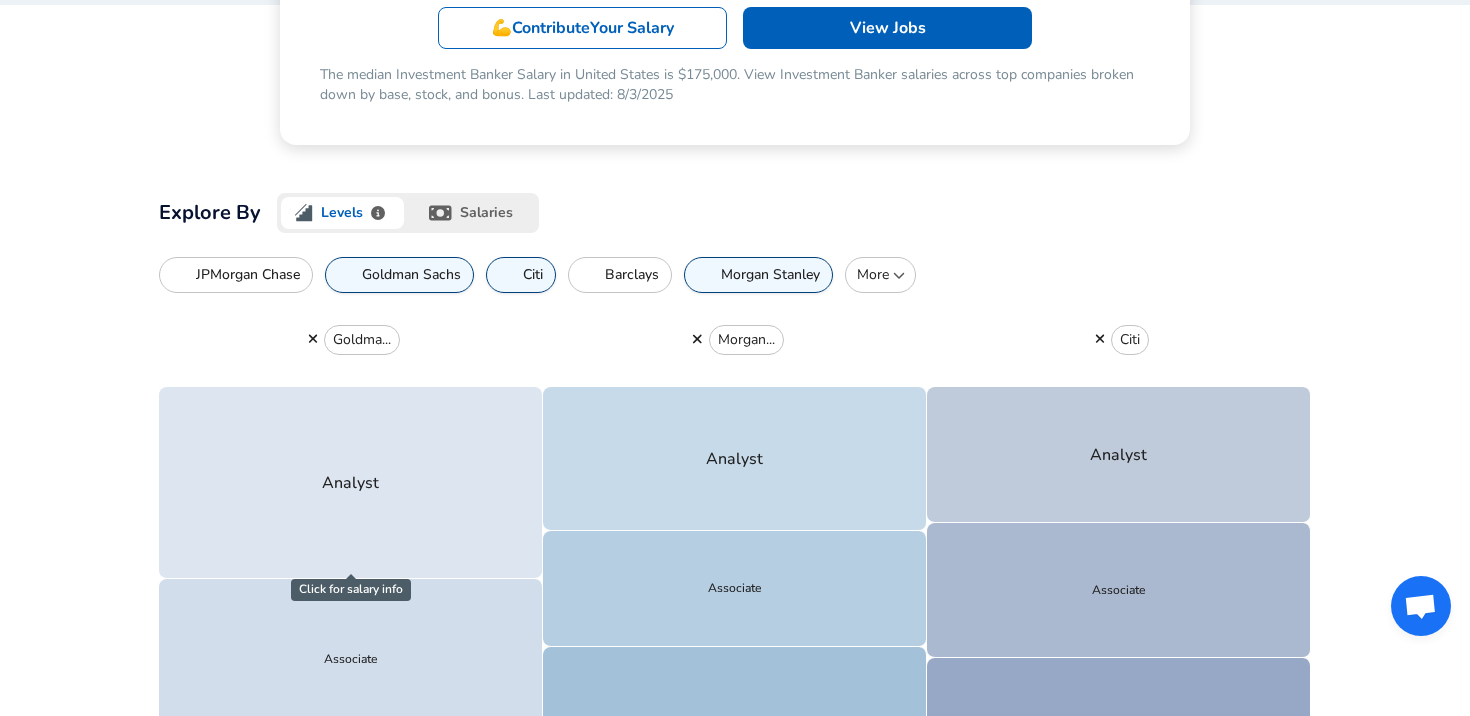 scroll, scrollTop: 487, scrollLeft: 0, axis: vertical 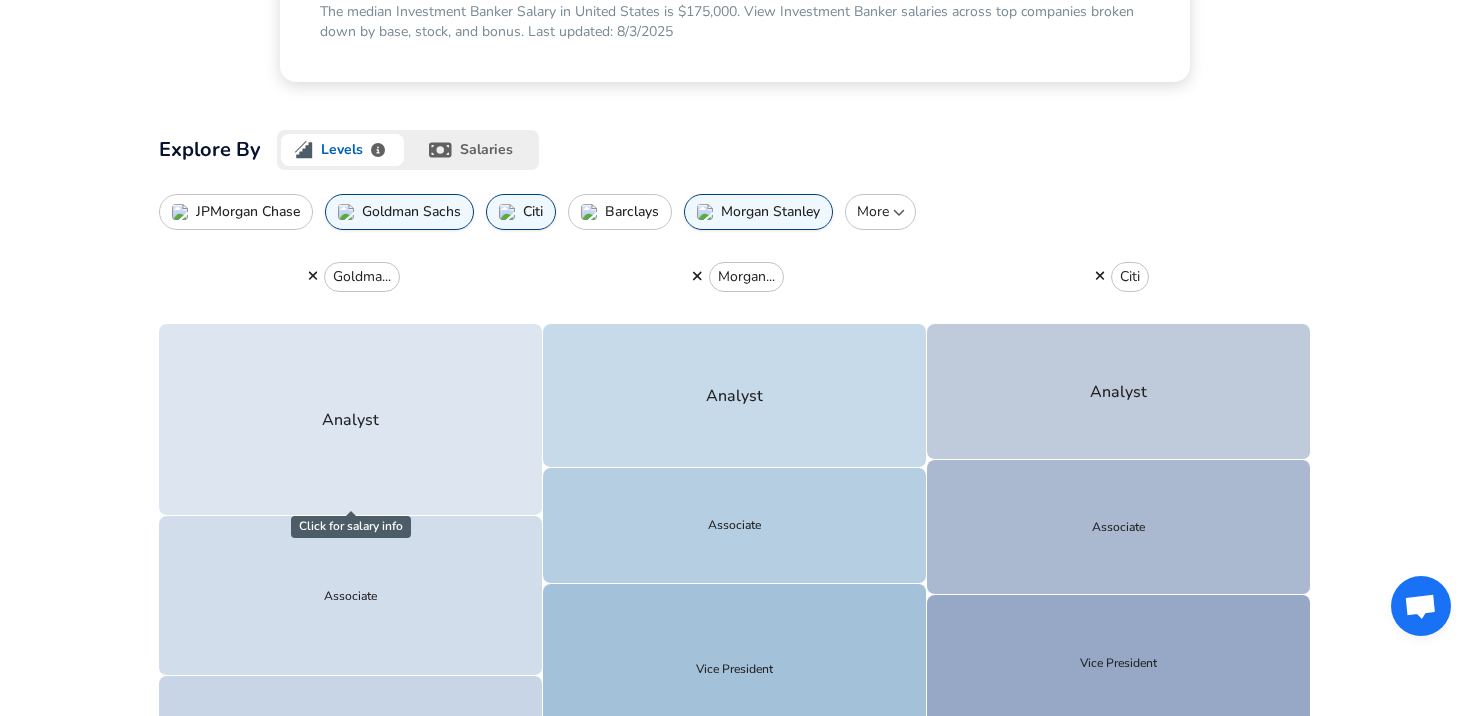 click 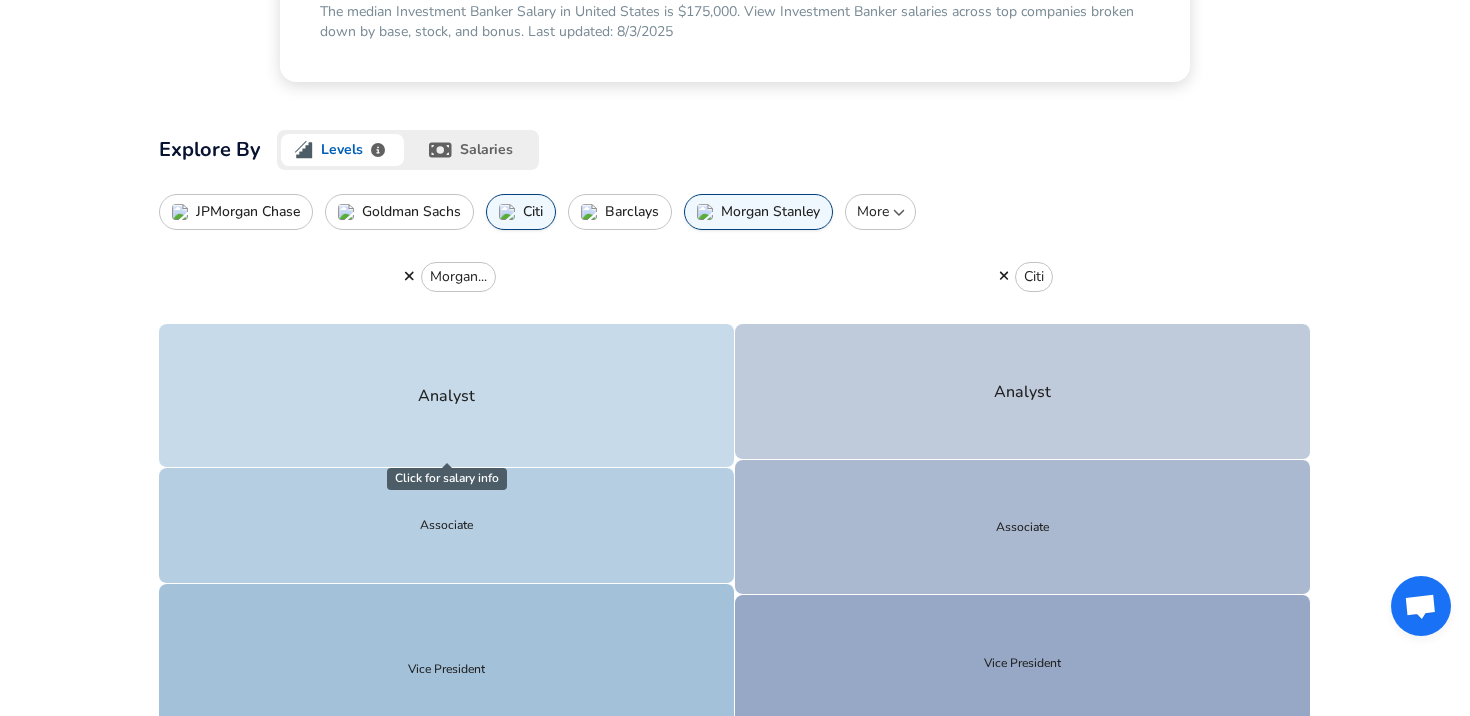 click 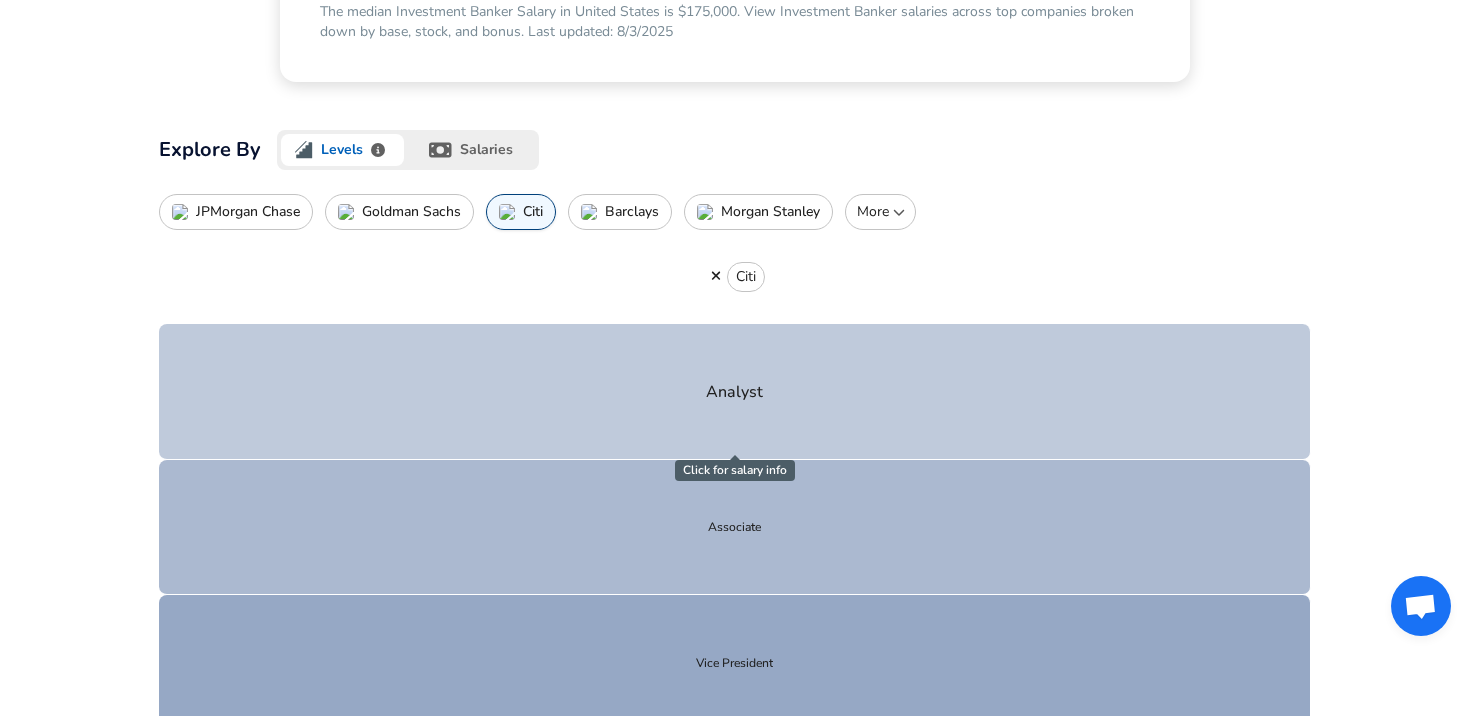 click at bounding box center (716, 276) 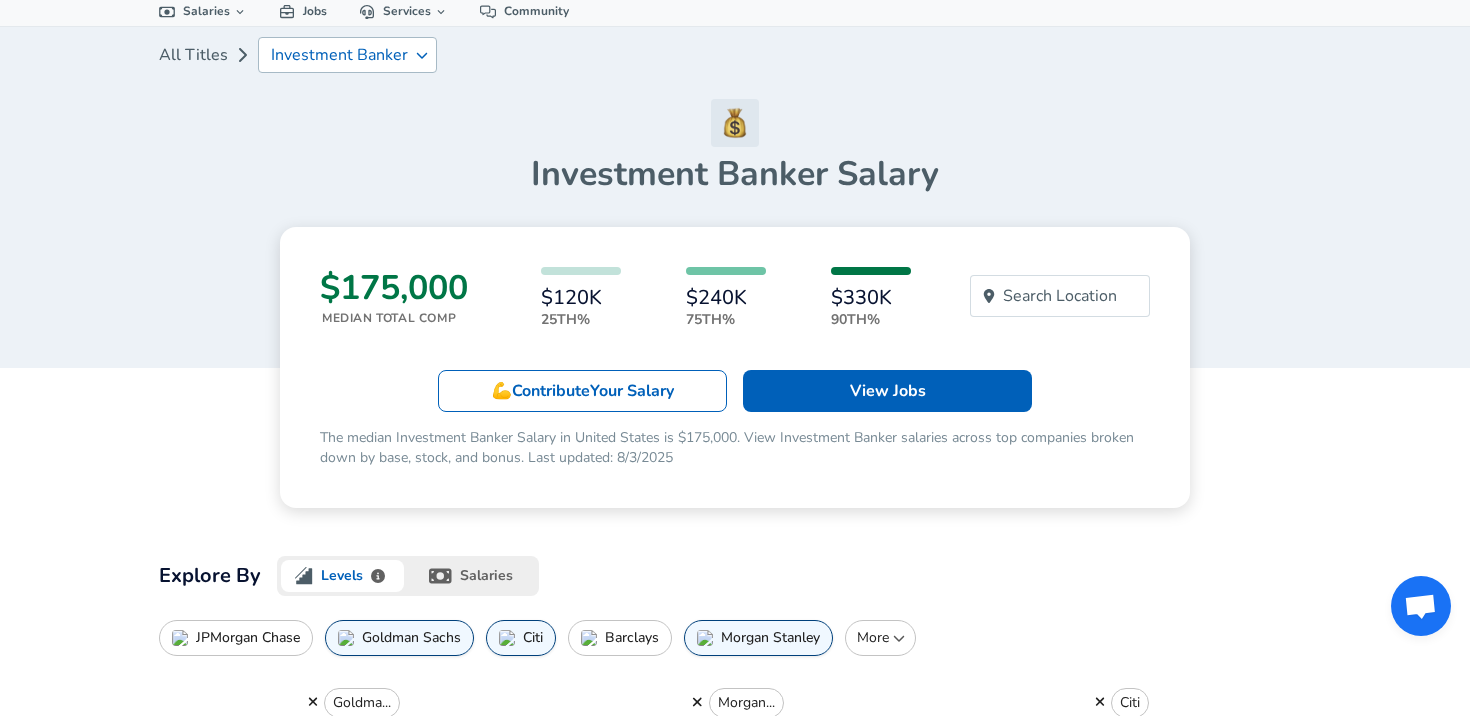 scroll, scrollTop: 0, scrollLeft: 0, axis: both 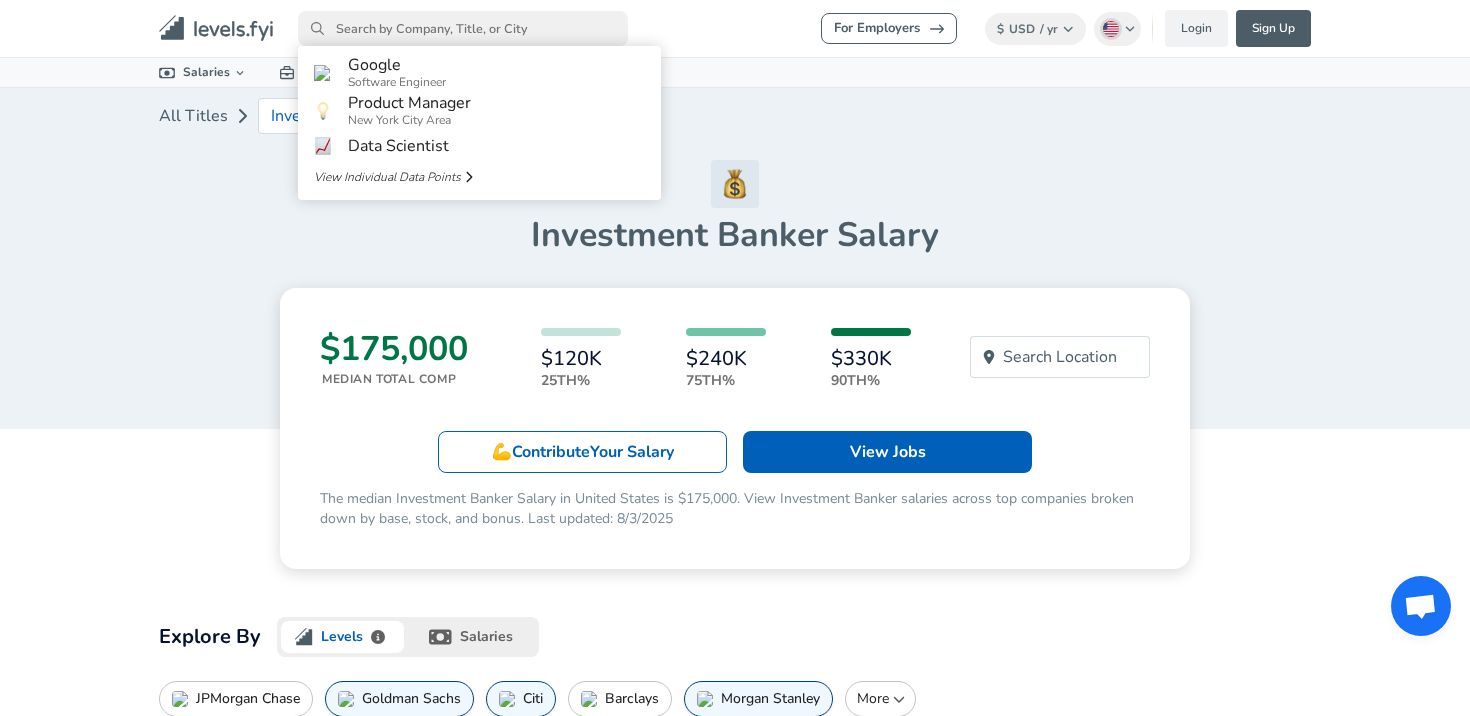 click at bounding box center [463, 28] 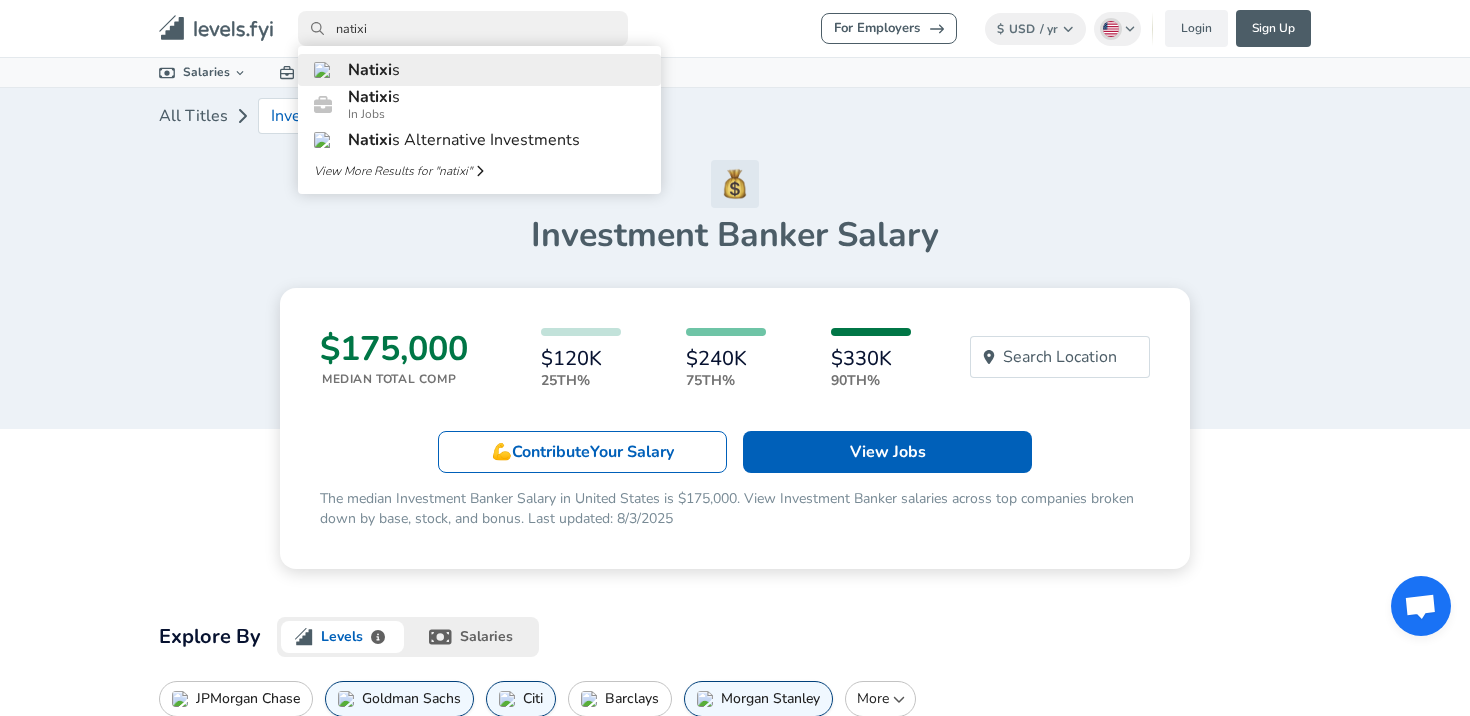 type on "natixi" 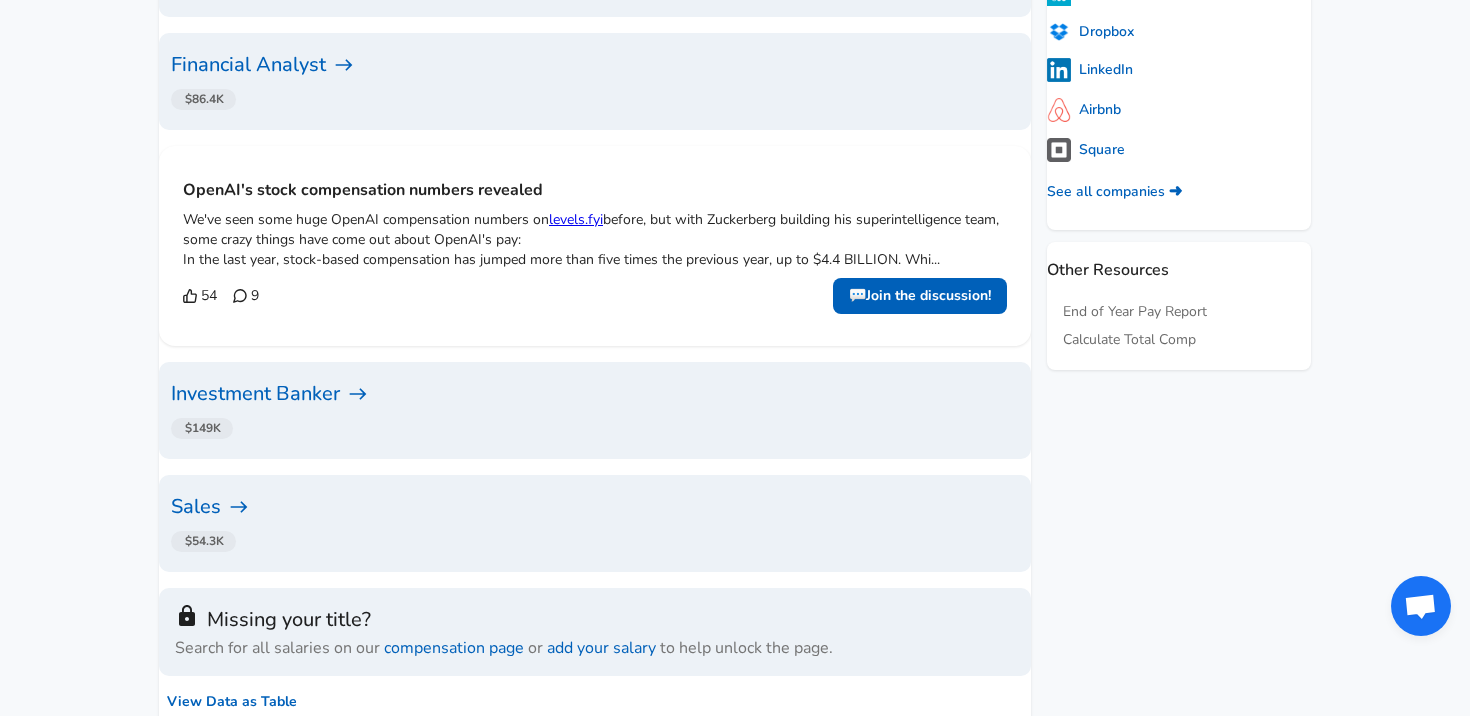 scroll, scrollTop: 833, scrollLeft: 0, axis: vertical 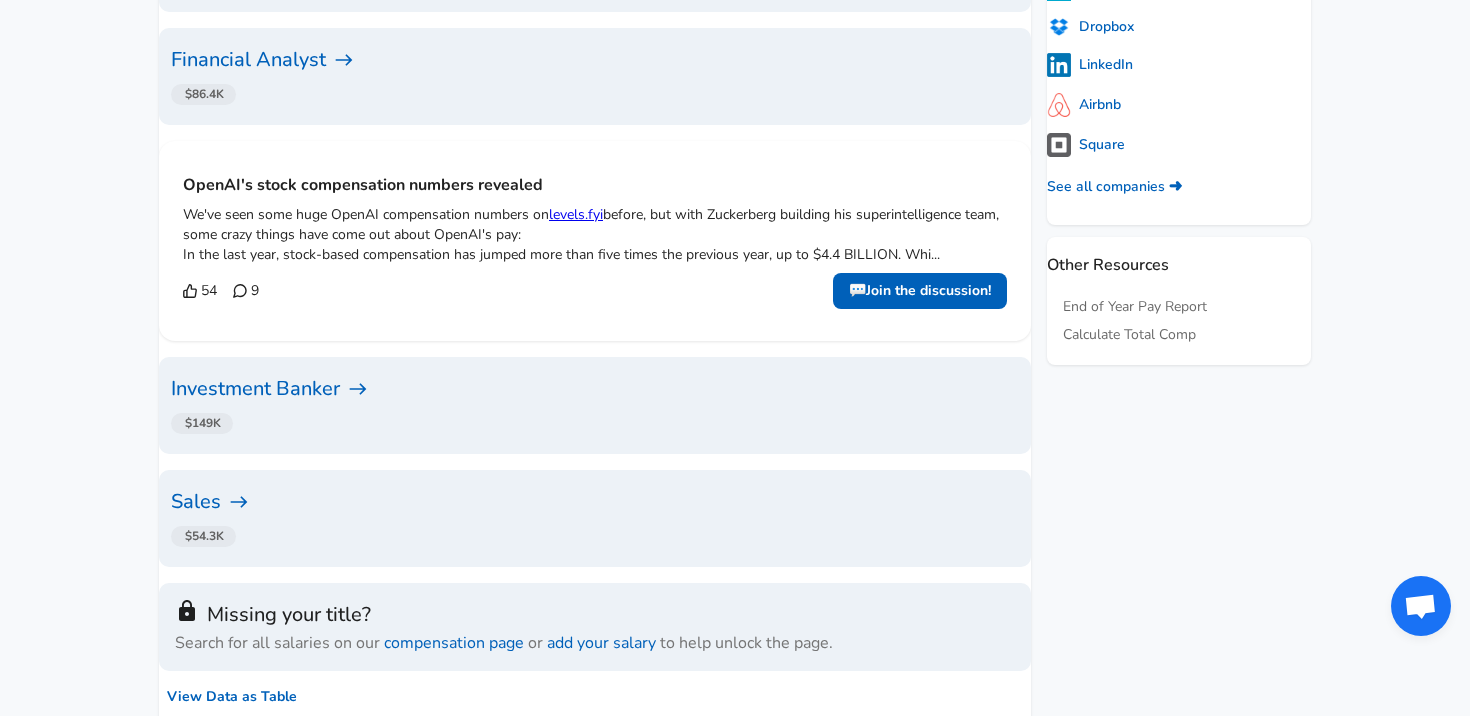 click on "$149K" at bounding box center [591, 423] 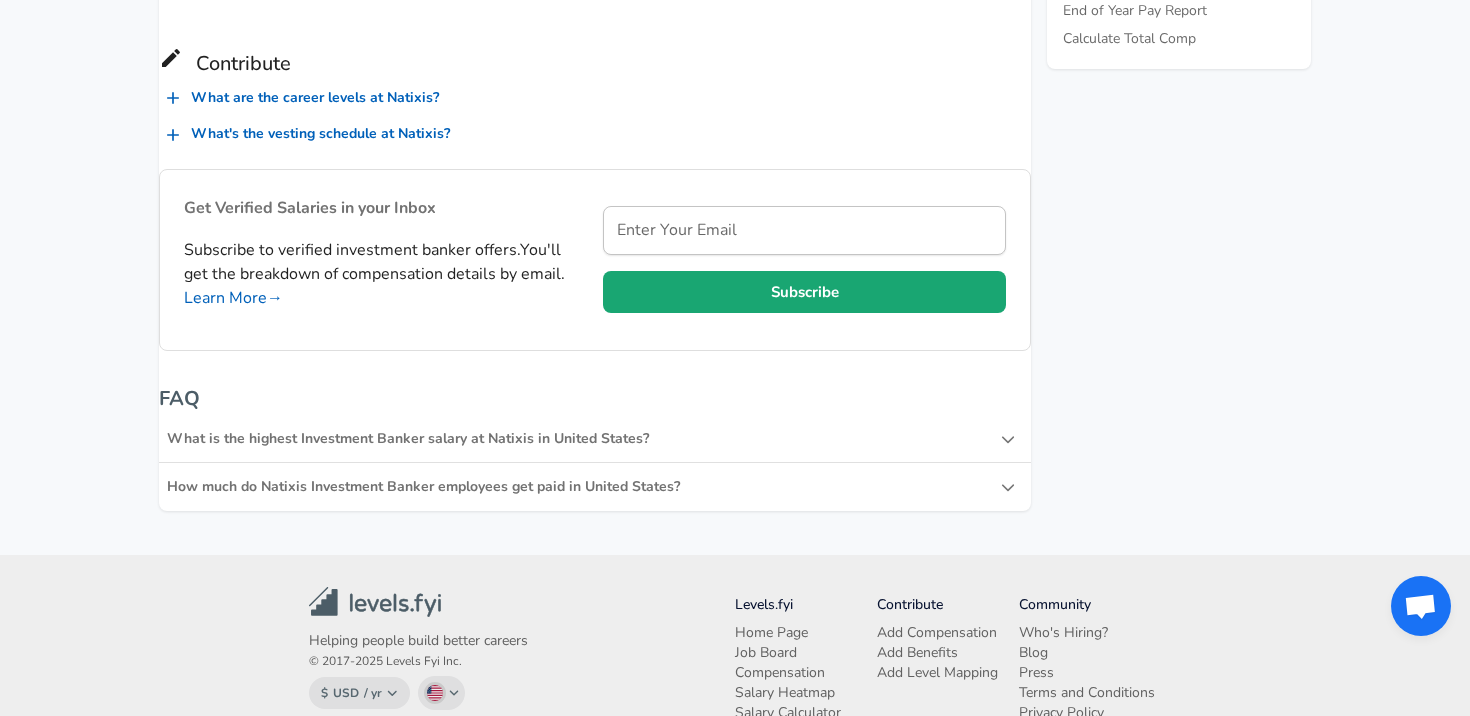 scroll, scrollTop: 1176, scrollLeft: 0, axis: vertical 